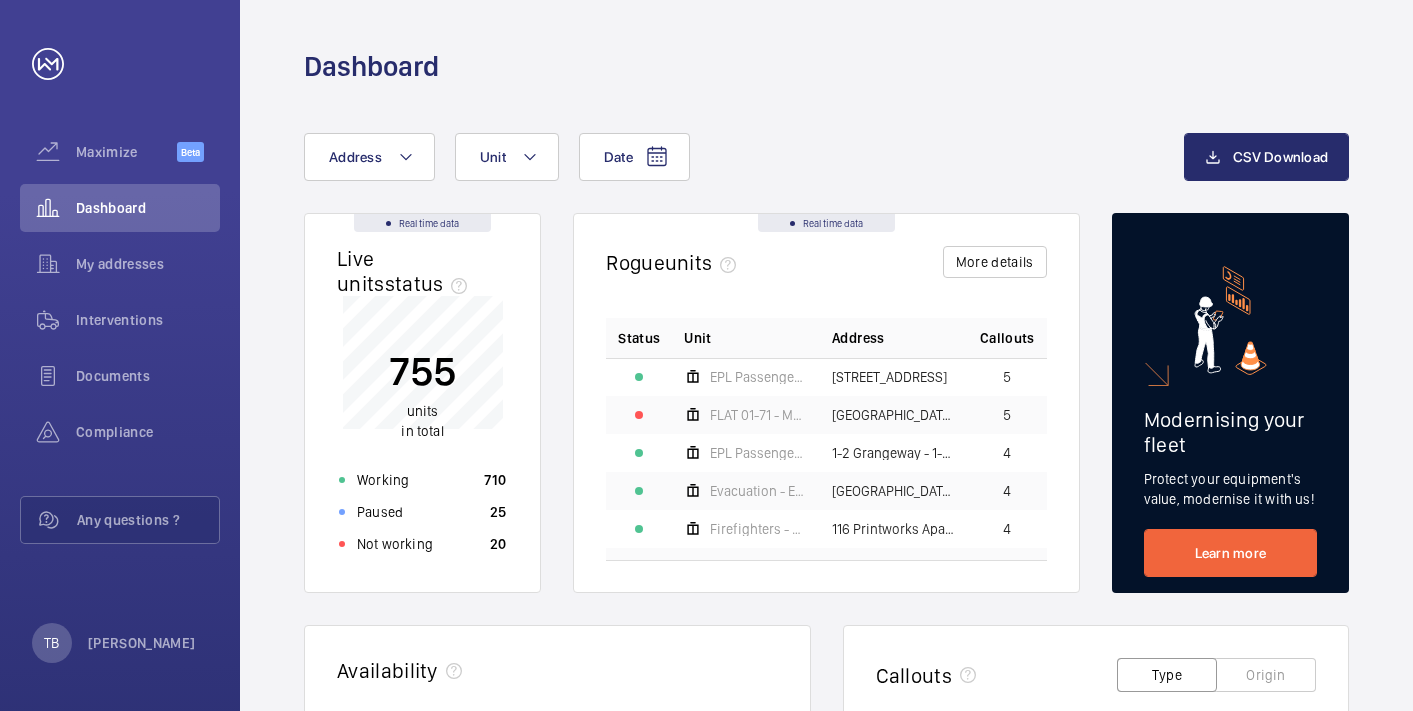 scroll, scrollTop: 0, scrollLeft: 0, axis: both 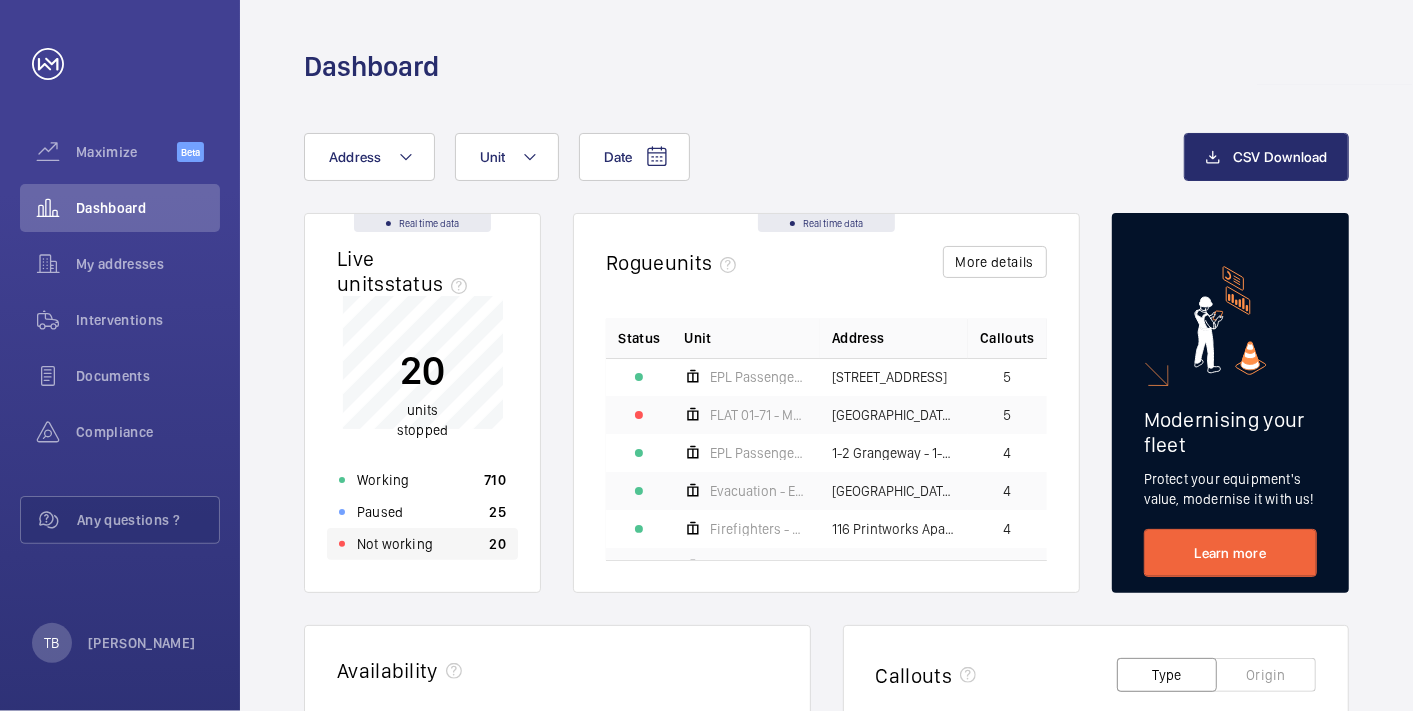 click on "Not working" 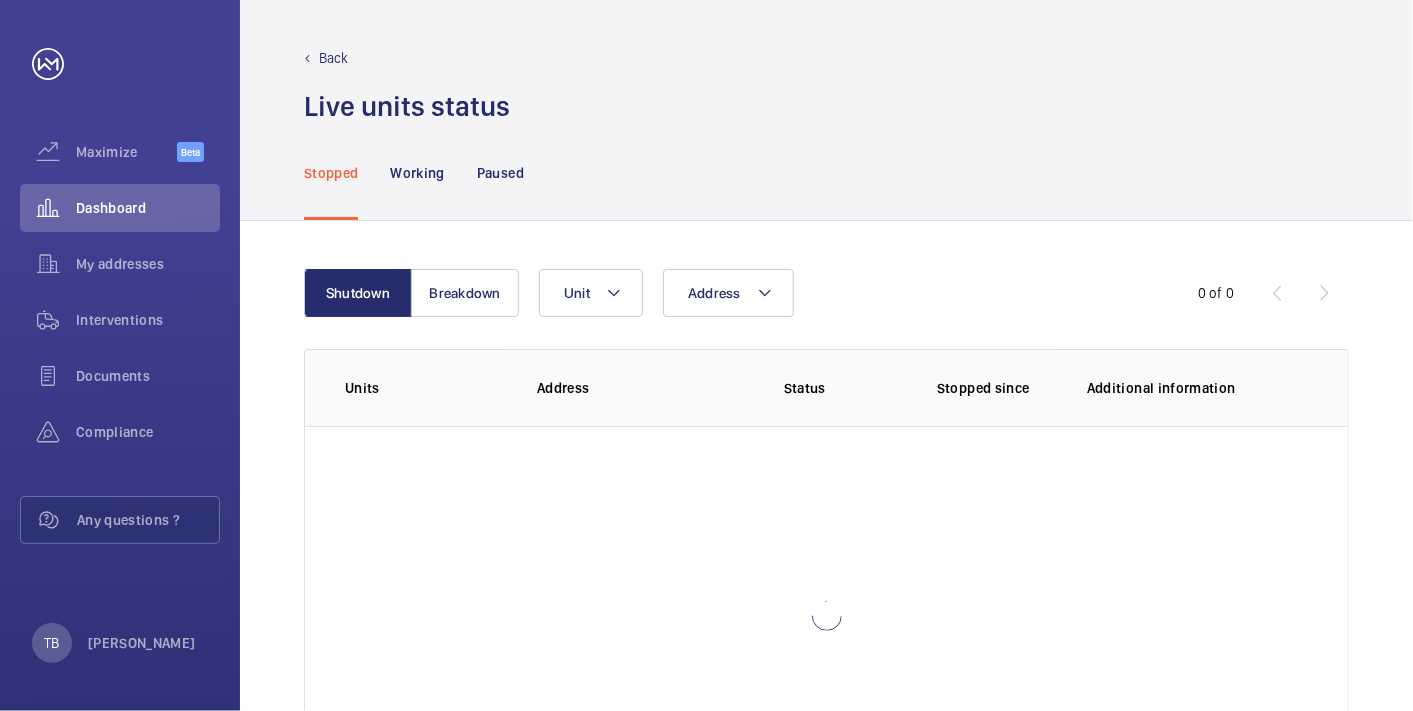 scroll, scrollTop: 142, scrollLeft: 0, axis: vertical 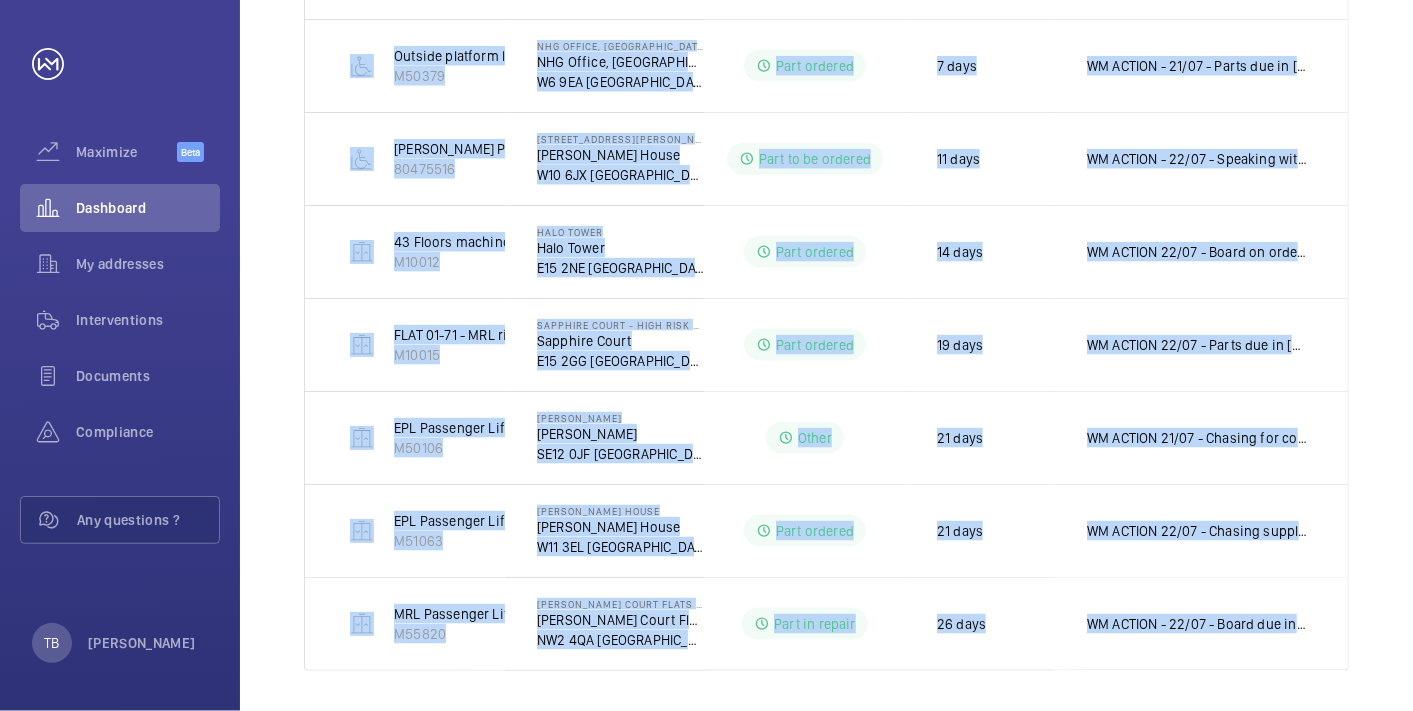drag, startPoint x: 331, startPoint y: 245, endPoint x: 1417, endPoint y: 617, distance: 1147.946 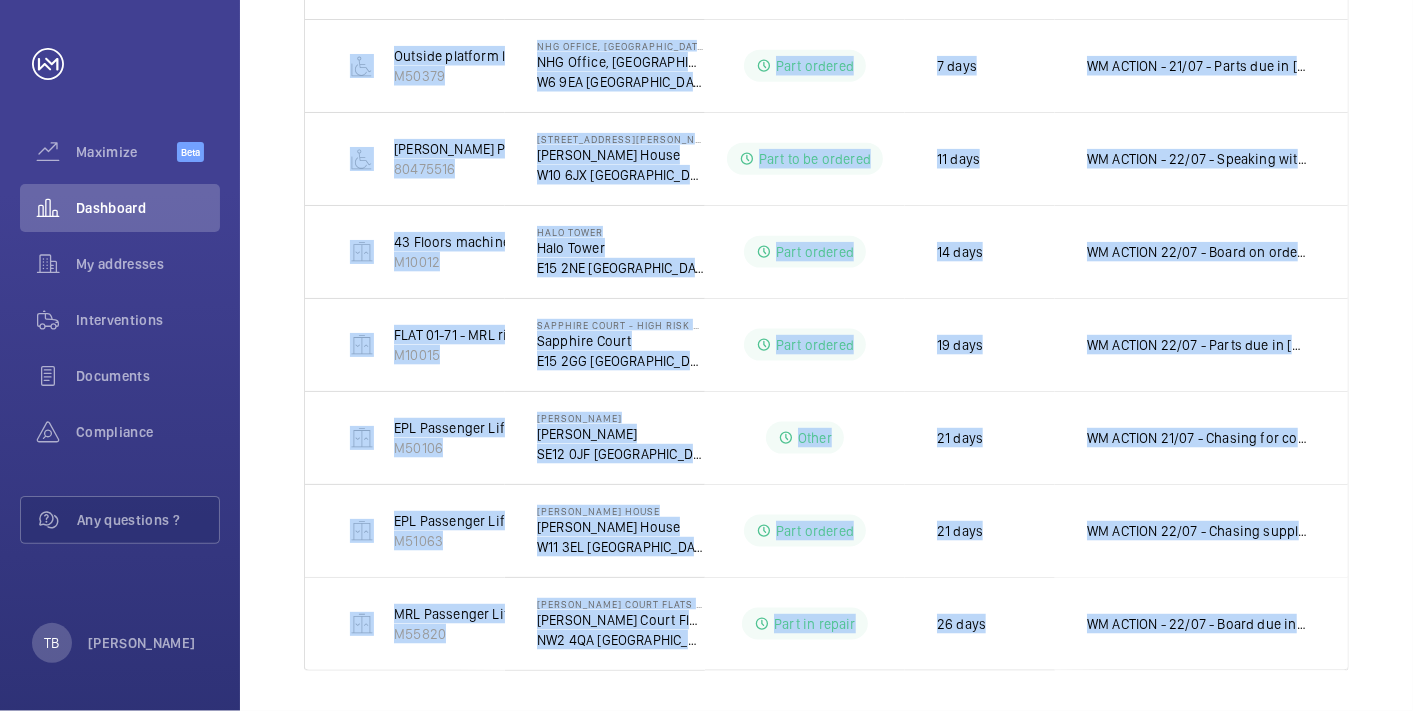 copy on "Units Address Status Stopped since Additional information  Evacuation - EPL No 3 Flats 45-101 L/h   M55915   [STREET_ADDRESS]  No status  12 h  No comment  Firemen - EPL Passenger Lift   M56003   [GEOGRAPHIC_DATA][DATE] LONDON  Intervention scheduled 1 day No comment  EPL Passenger Lift No 1   M56081   [PERSON_NAME] Court - High Risk Building   [PERSON_NAME][GEOGRAPHIC_DATA]  Intervention scheduled 1 day No comment  EPL Passenger Lift   M55895   13 Zenith Close - High Risk Building   [STREET_ADDRESS]  Client PO required 1 day  WM ACTION - 22/07 - Pit pump out to be completed [DATE]
21/07 - Pit flooded with water - Quote sent   Fire Fighting - Tesla court 21-40   M56048   Tesla Court Flats 21-40 - High Risk Building   Tesla Court Flats 21-40   W3 7DQ LONDON  Intervention scheduled  2 days  WM ACTION - 21/07 -Rollers fitted, Butterfly contact required, Due in [DATE]   Lift 2   M51034 ..." 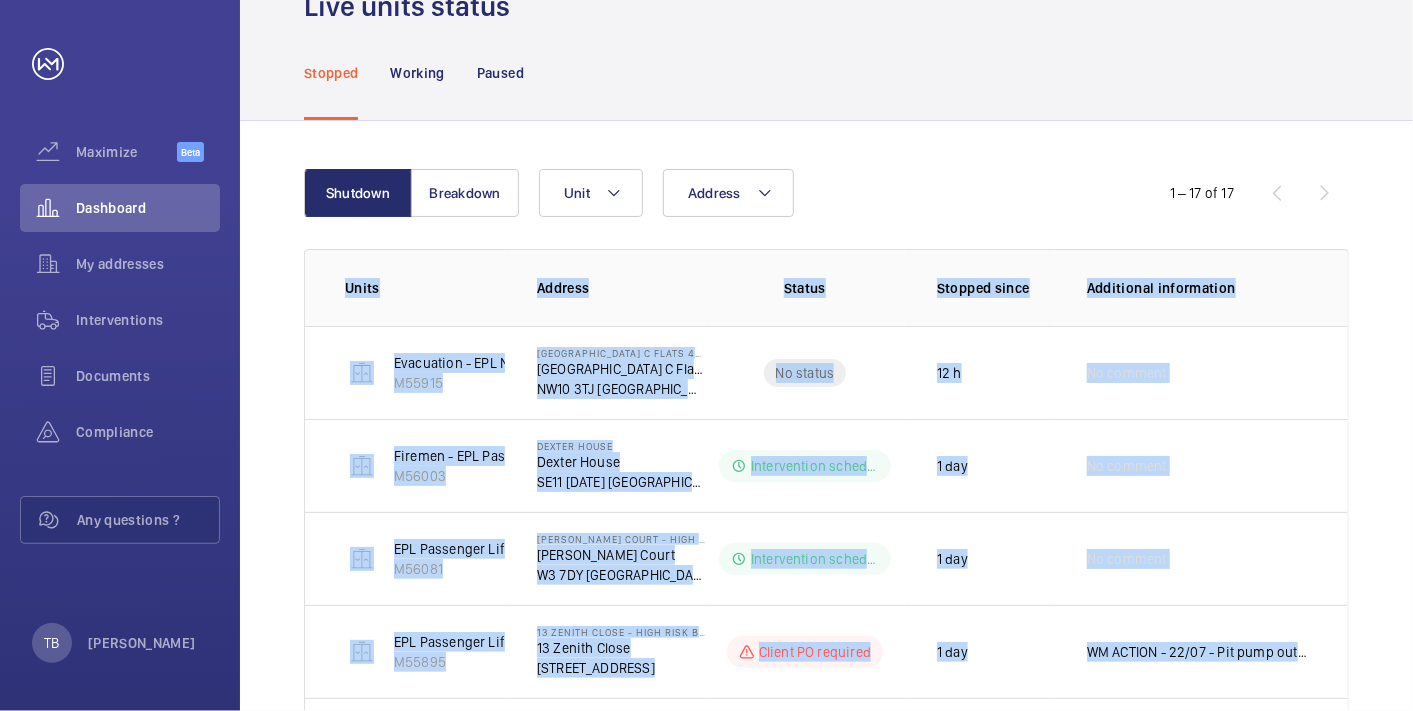 scroll, scrollTop: 0, scrollLeft: 0, axis: both 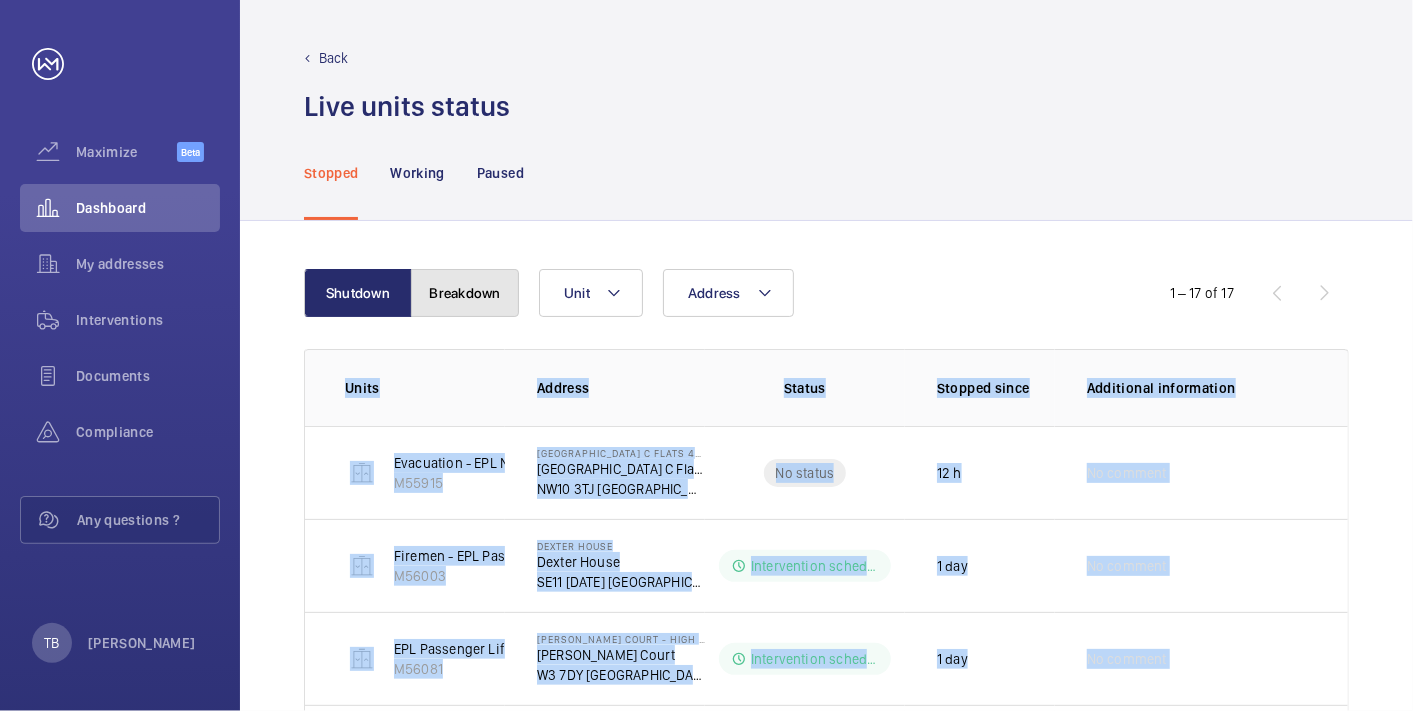 click on "Breakdown" 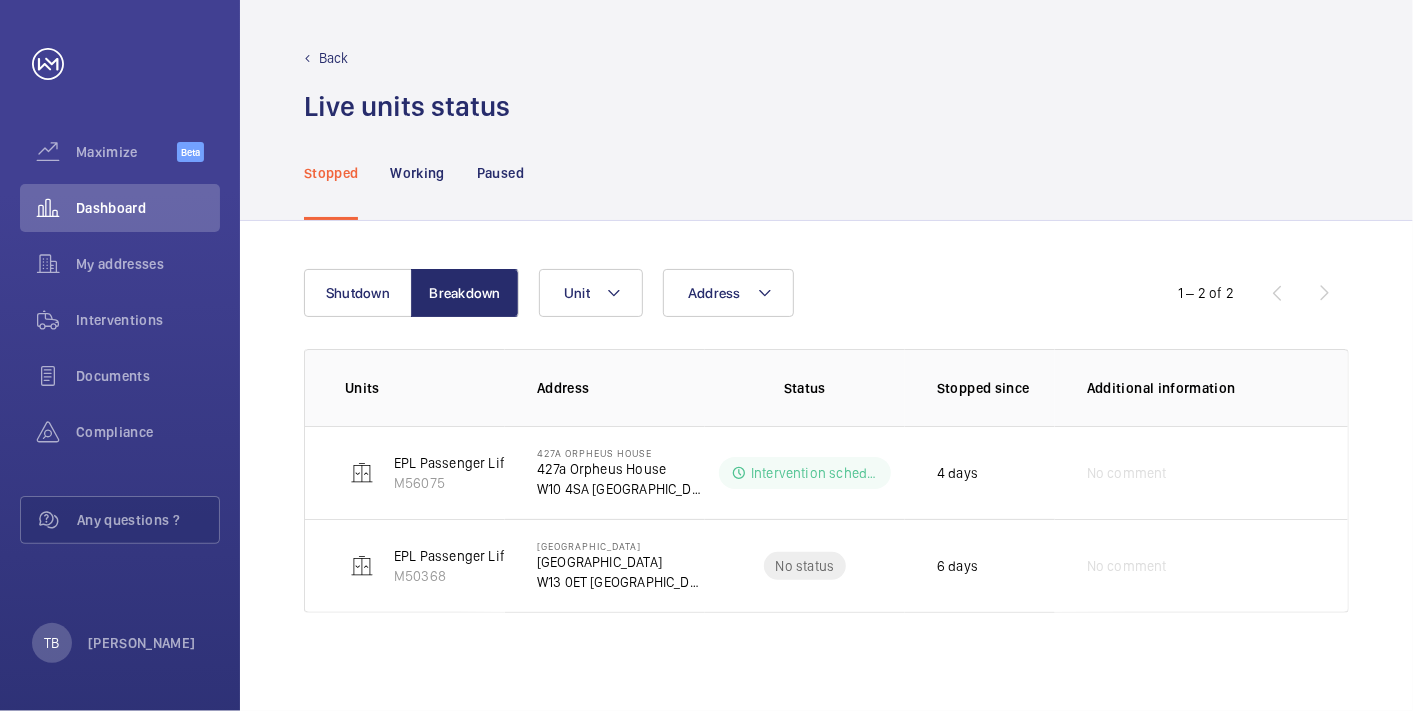 click on "Stopped Working Paused" 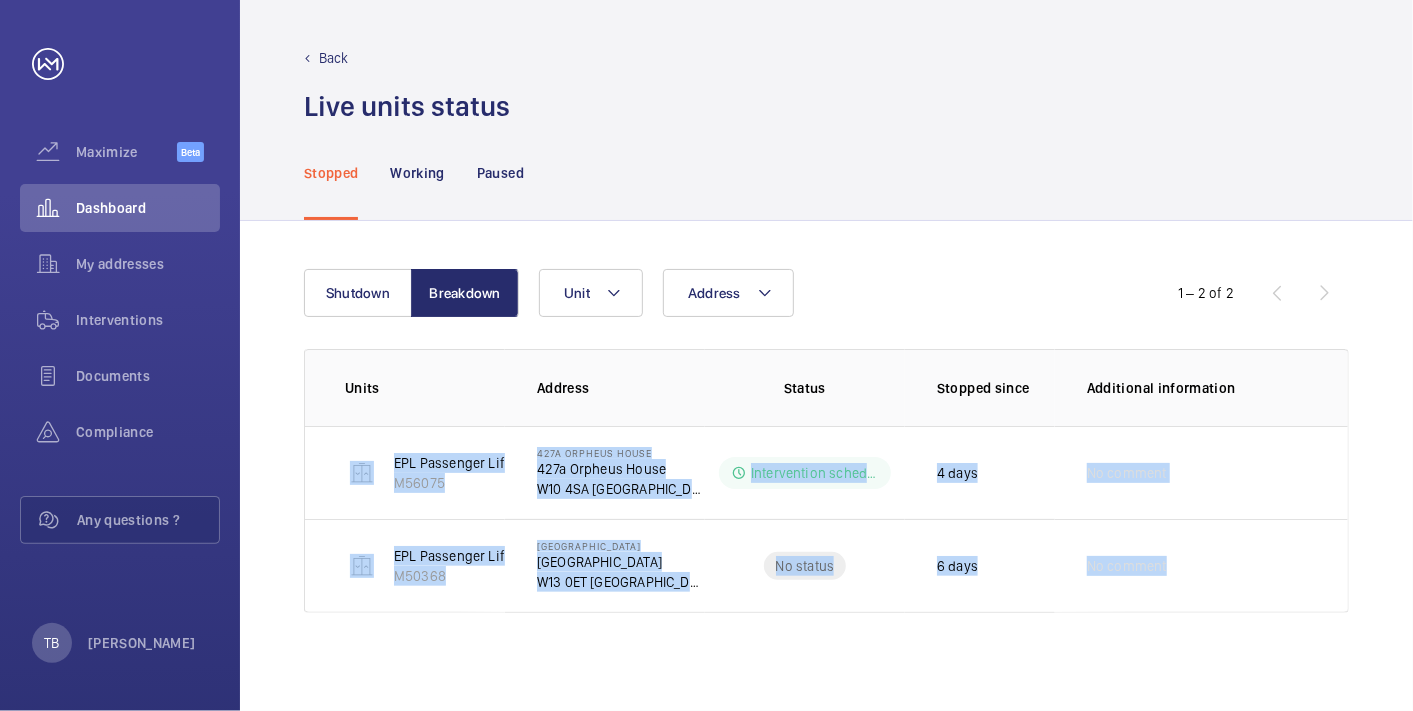 drag, startPoint x: 324, startPoint y: 446, endPoint x: 1255, endPoint y: 649, distance: 952.8746 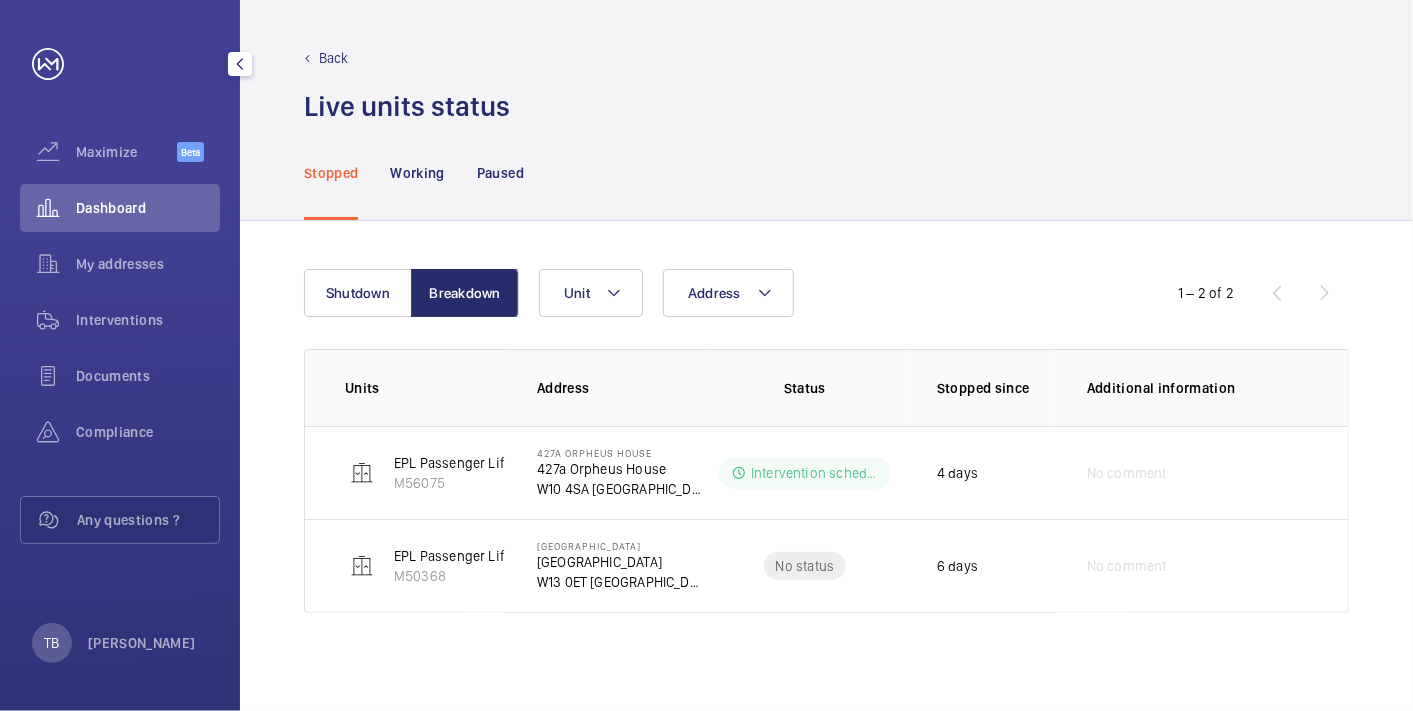click on "Dashboard" 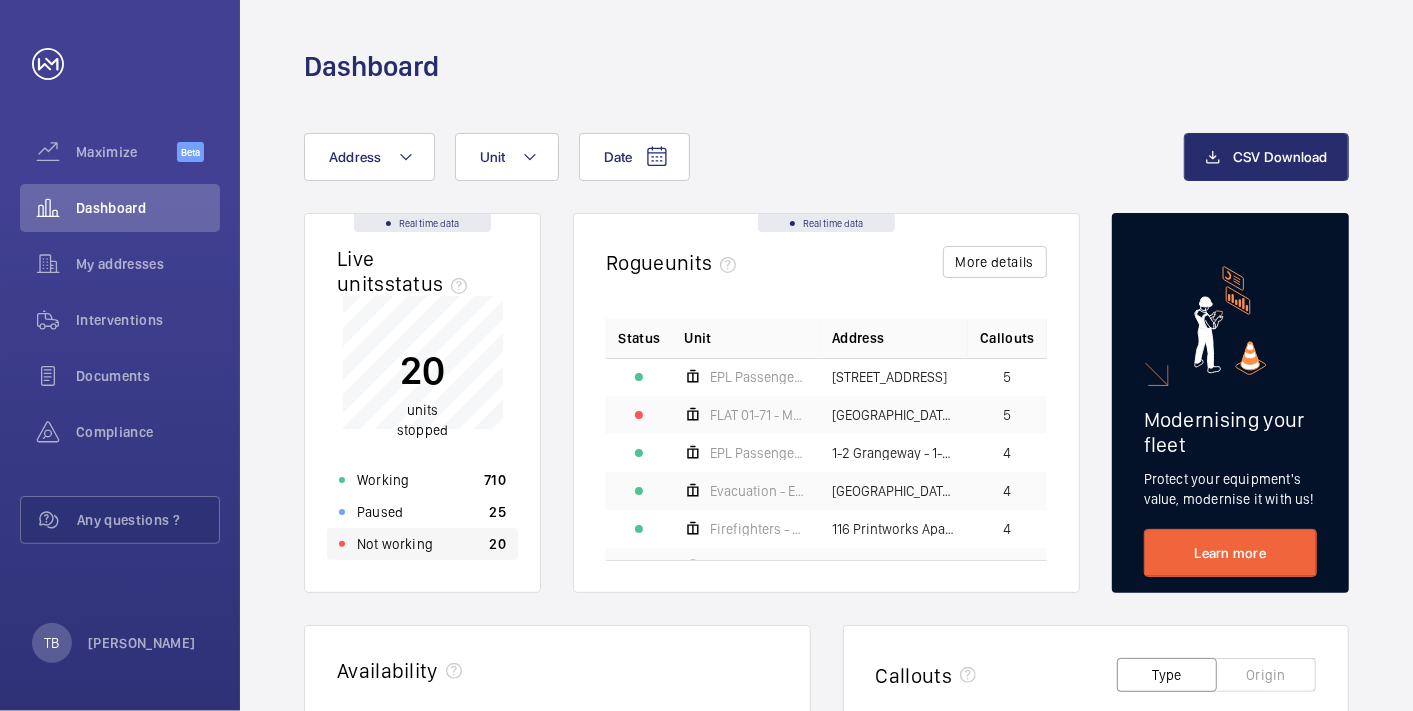 click on "Not working 20" 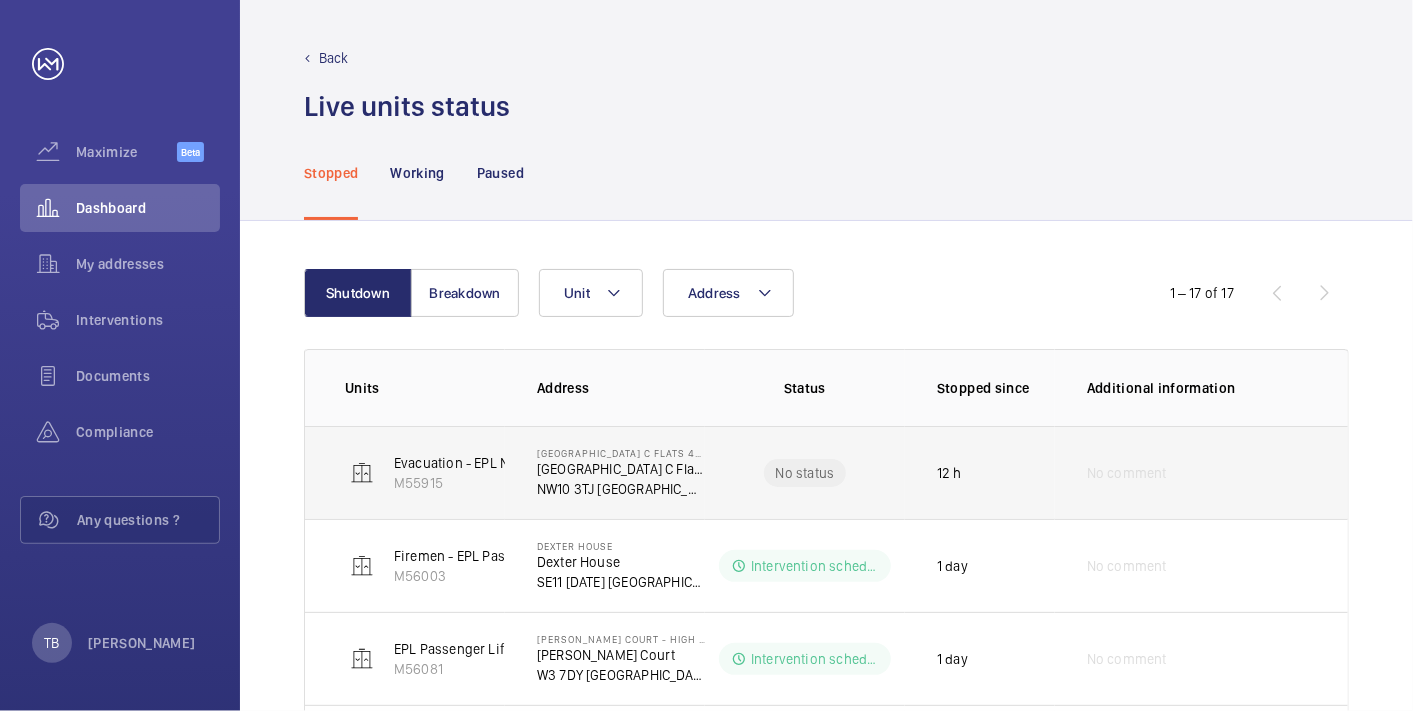 scroll, scrollTop: 223, scrollLeft: 0, axis: vertical 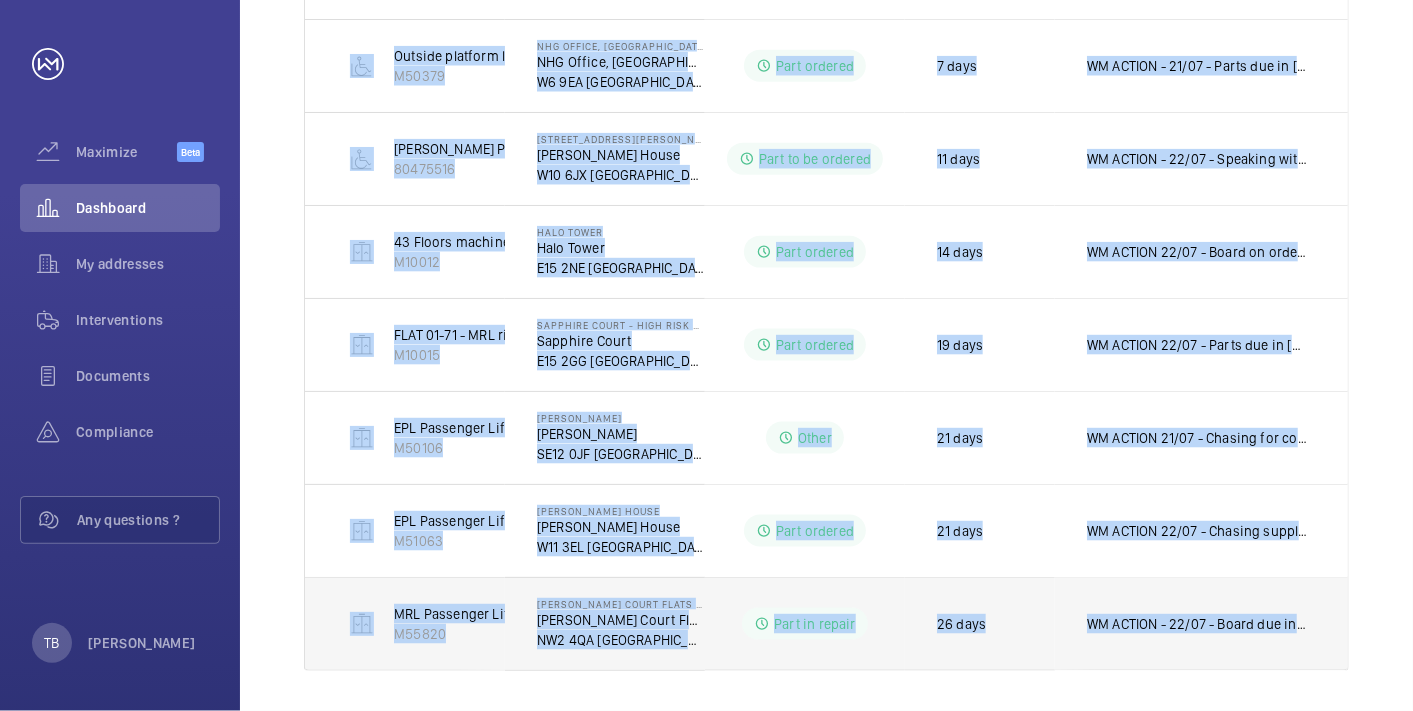 drag, startPoint x: 321, startPoint y: 239, endPoint x: 1334, endPoint y: 651, distance: 1093.5781 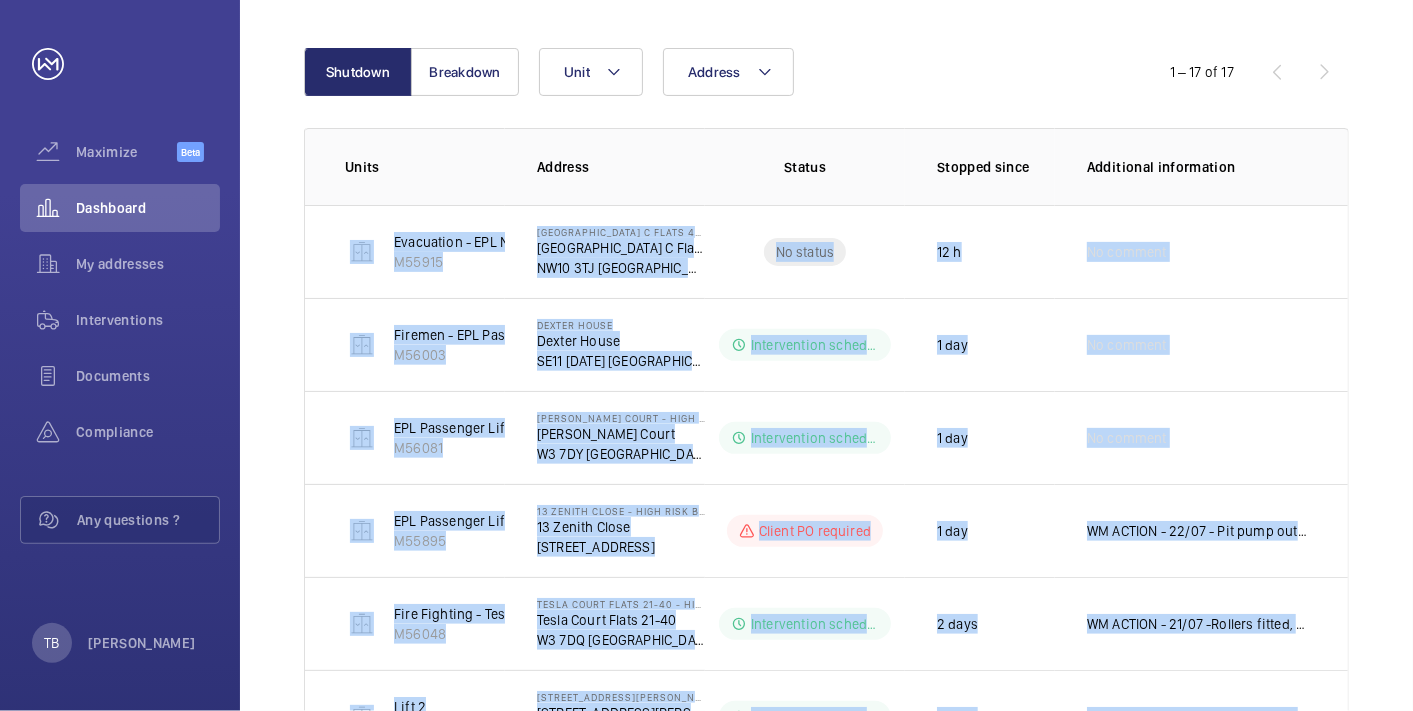 scroll, scrollTop: 0, scrollLeft: 0, axis: both 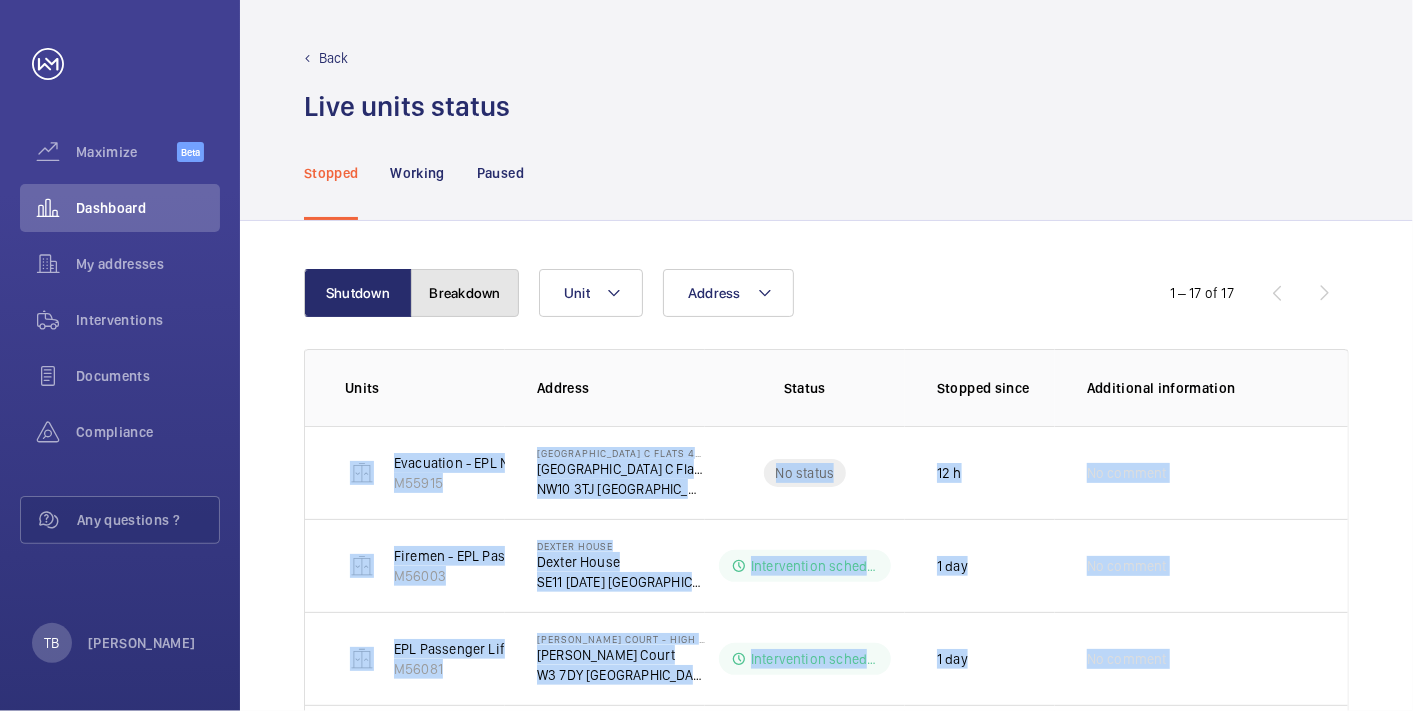 click on "Breakdown" 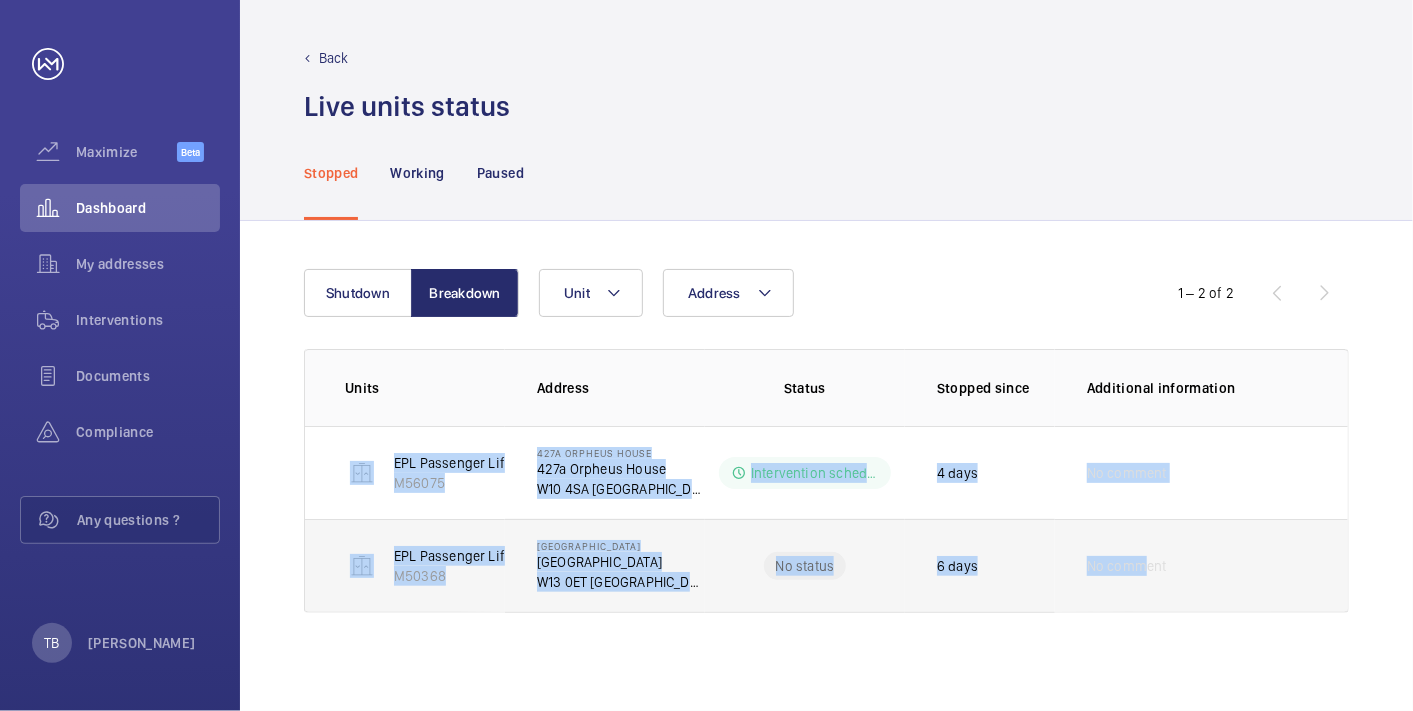 drag, startPoint x: 320, startPoint y: 452, endPoint x: 1147, endPoint y: 603, distance: 840.67236 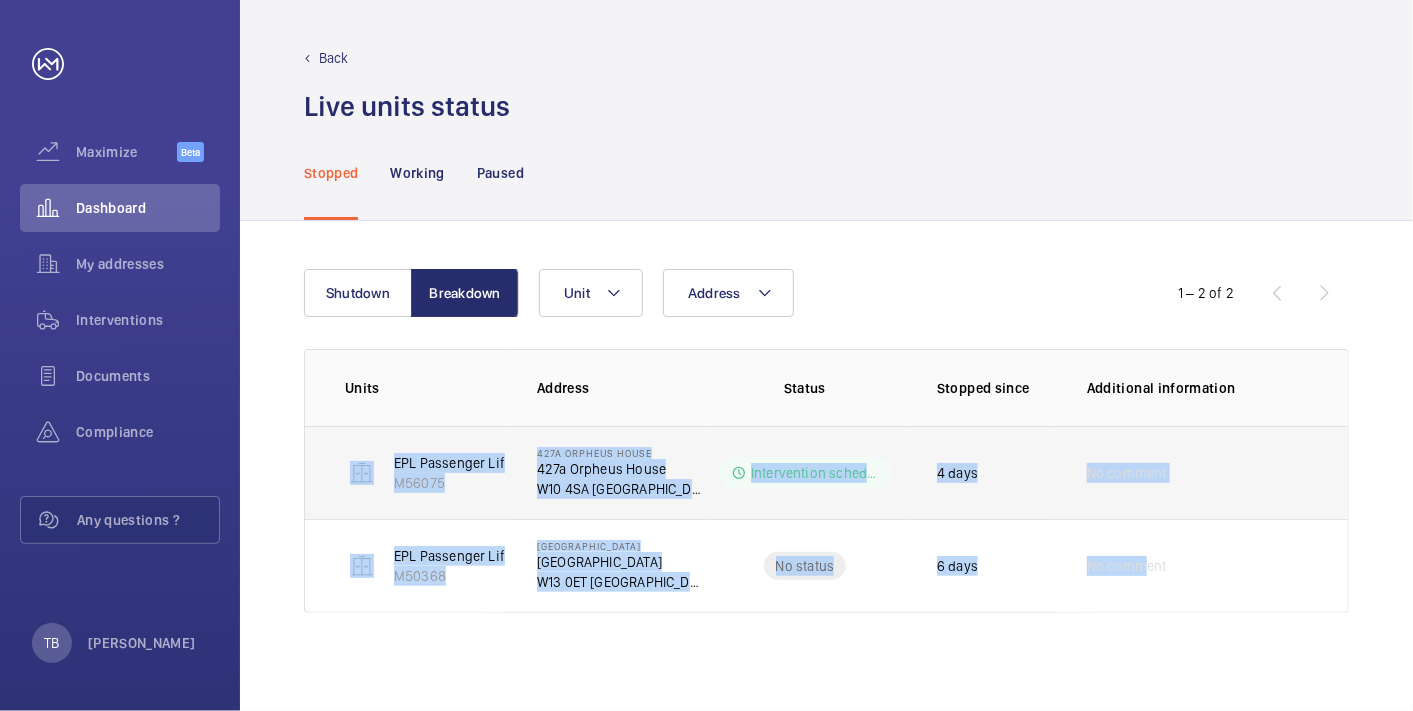 click on "EPL Passenger Lift   M56075" 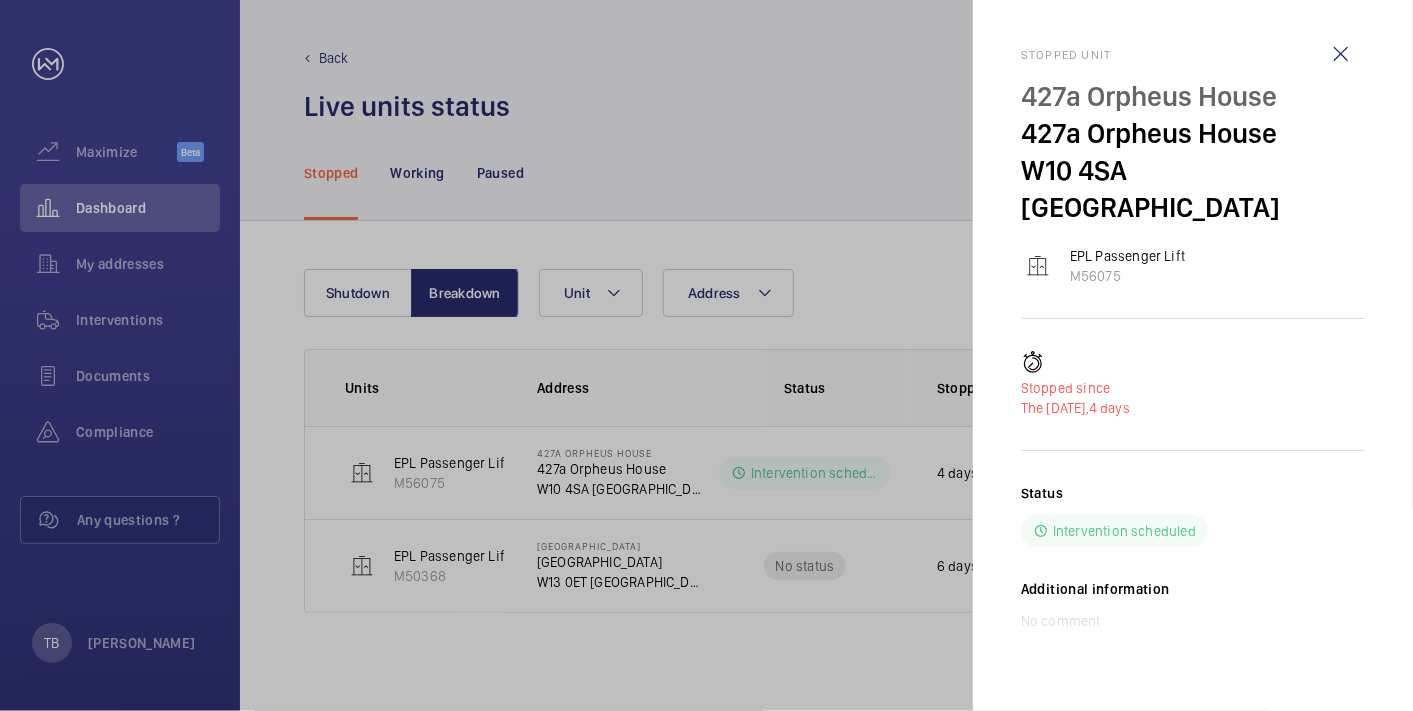 click 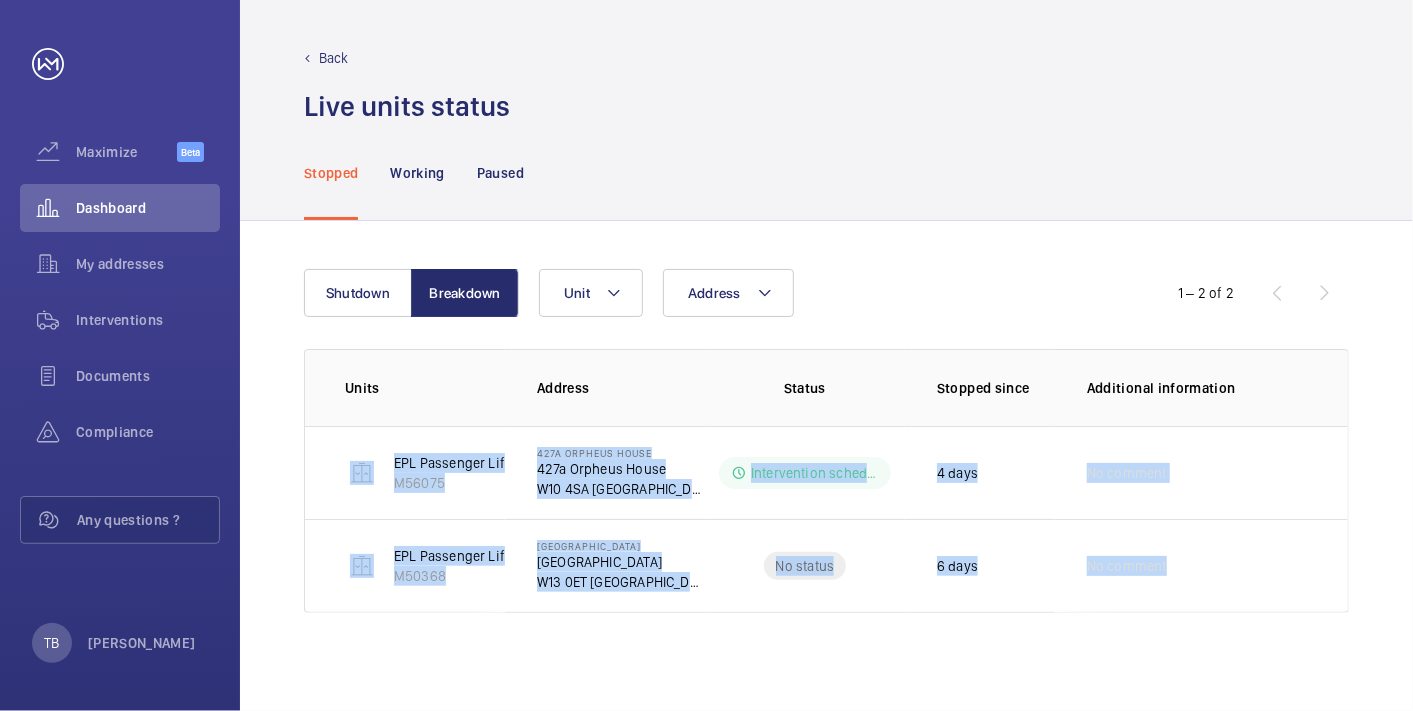drag, startPoint x: 287, startPoint y: 457, endPoint x: 1295, endPoint y: 617, distance: 1020.61945 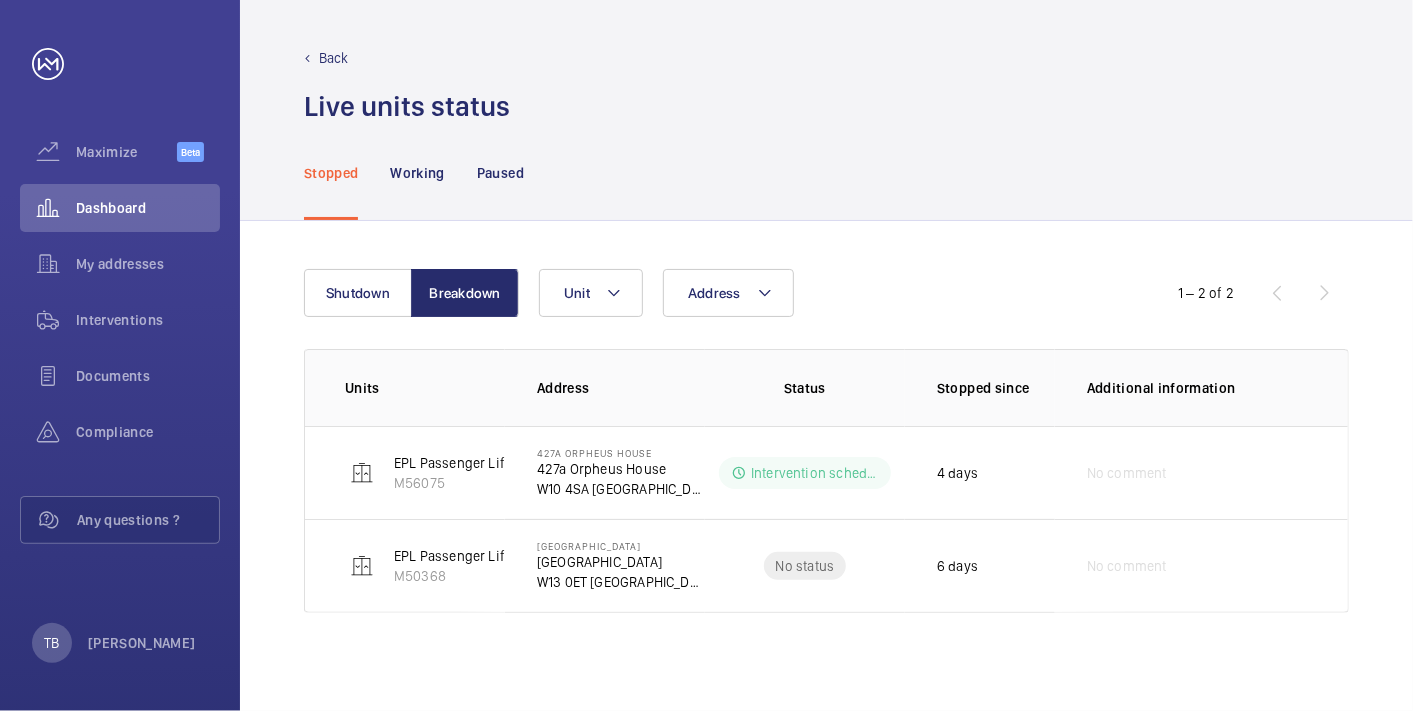 click on "Stopped Working Paused" 